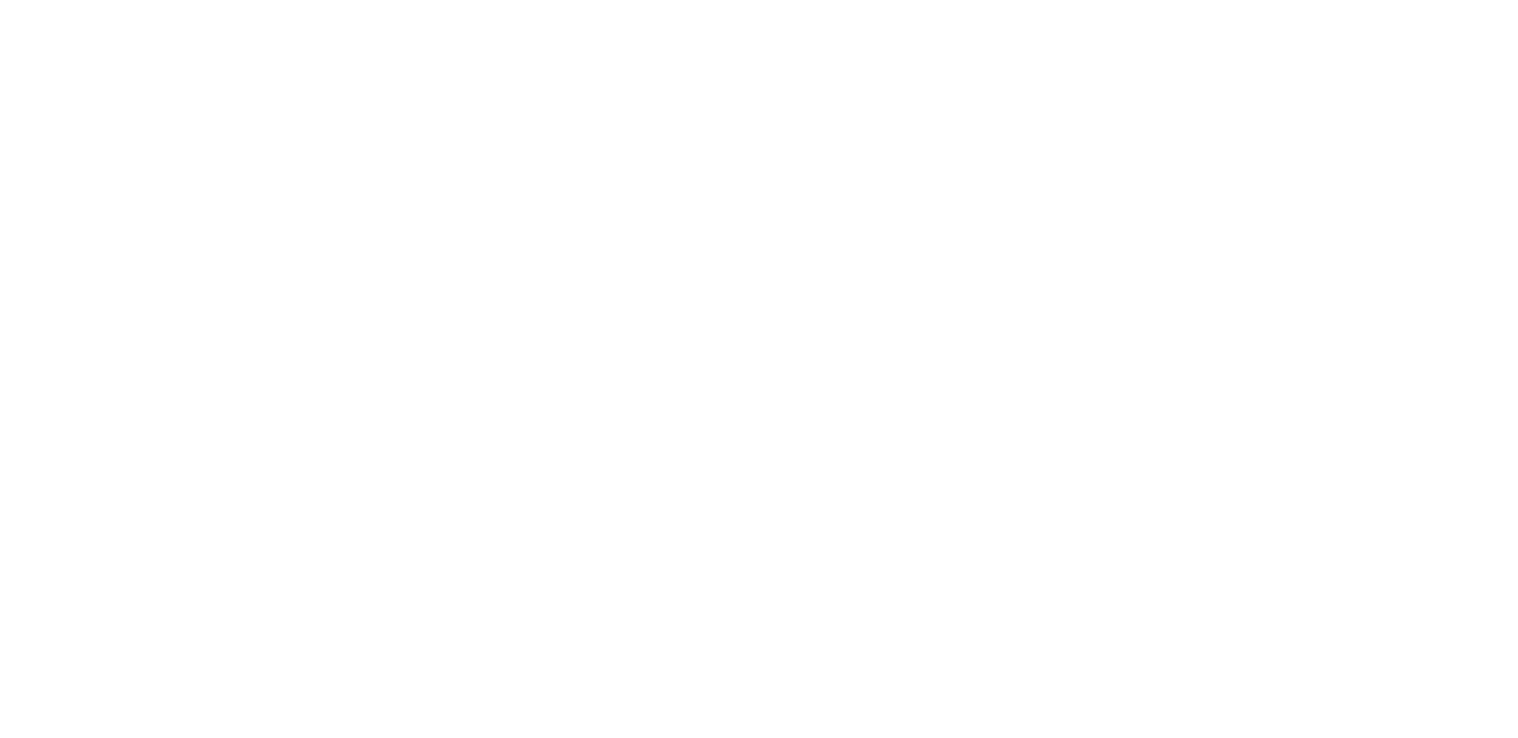 scroll, scrollTop: 0, scrollLeft: 0, axis: both 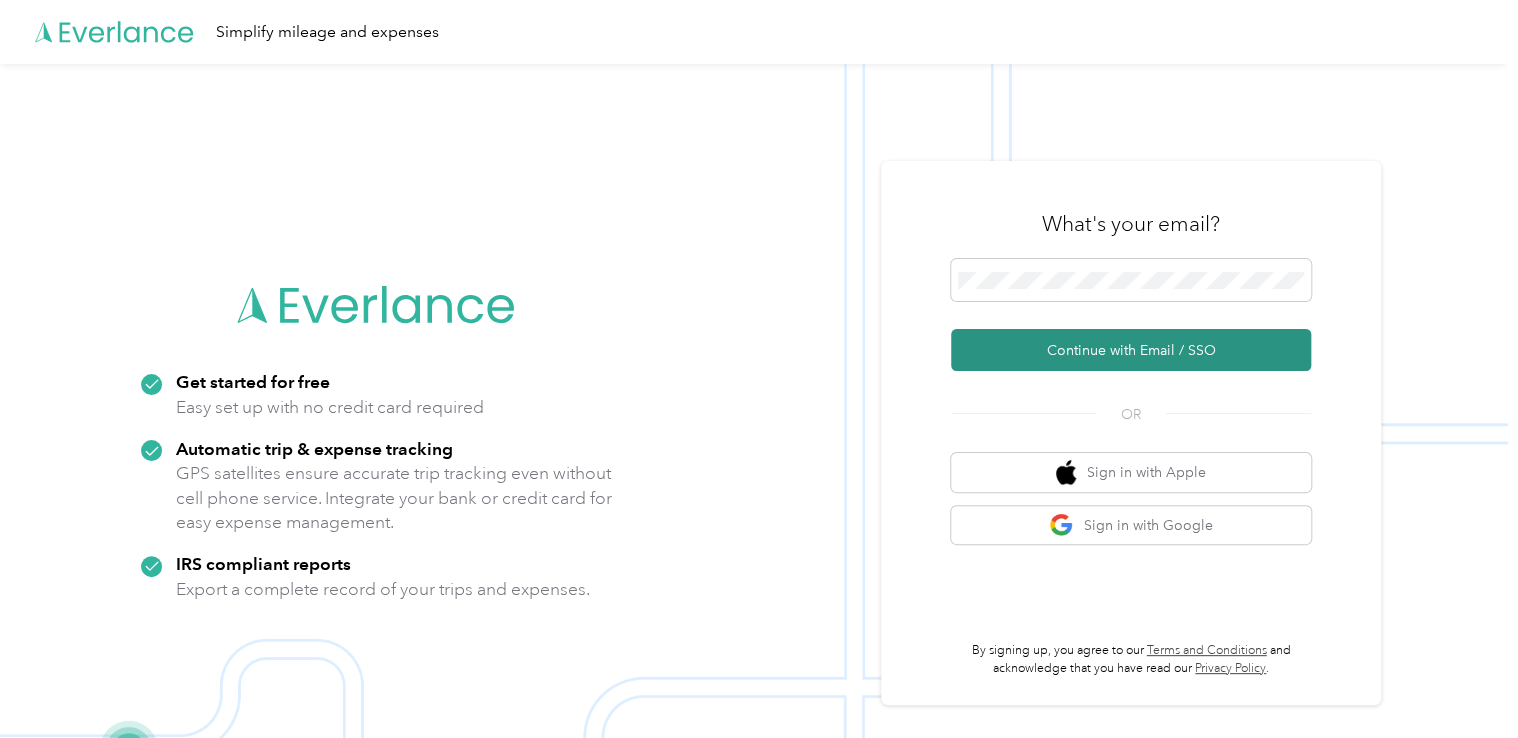 click on "Continue with Email / SSO" at bounding box center (1131, 350) 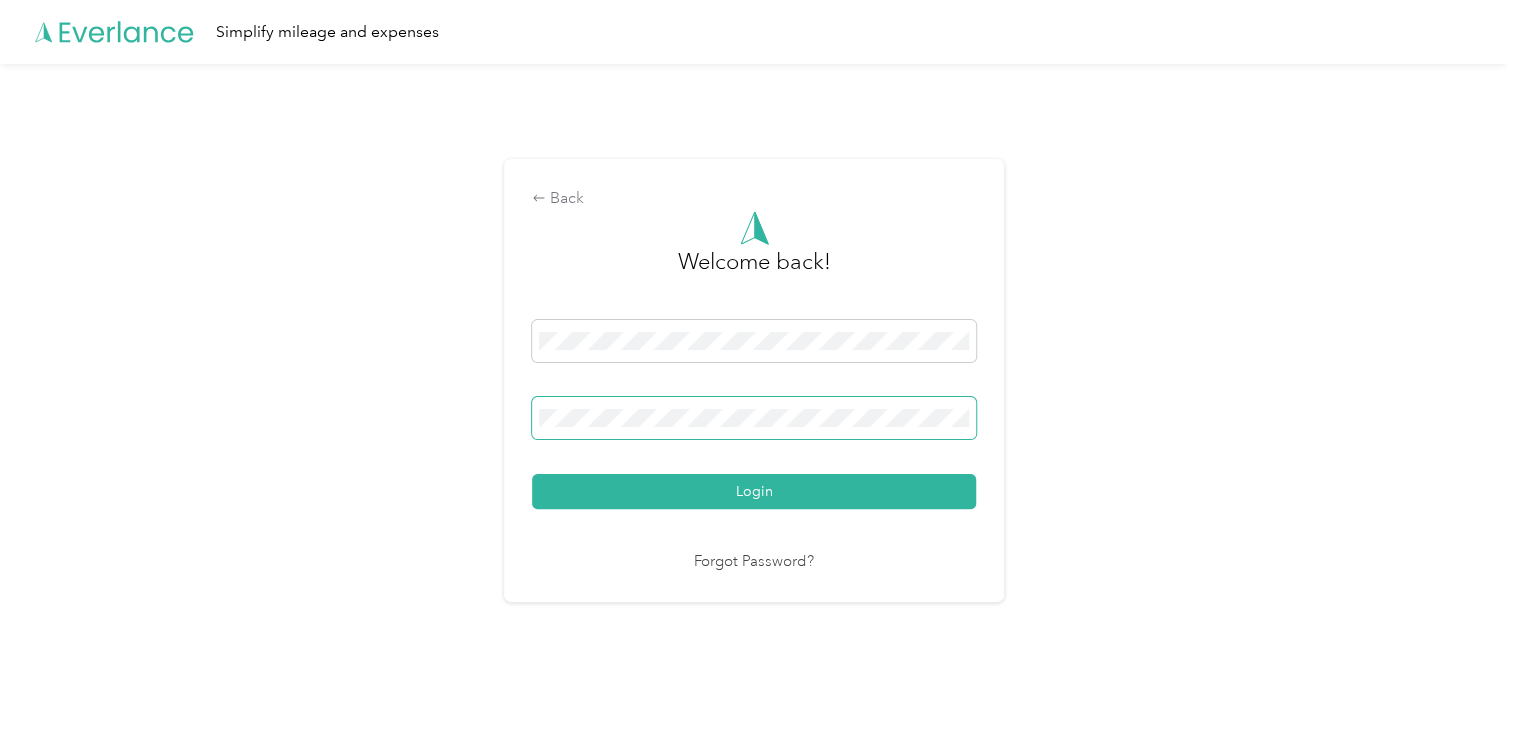 click on "Login" at bounding box center [754, 491] 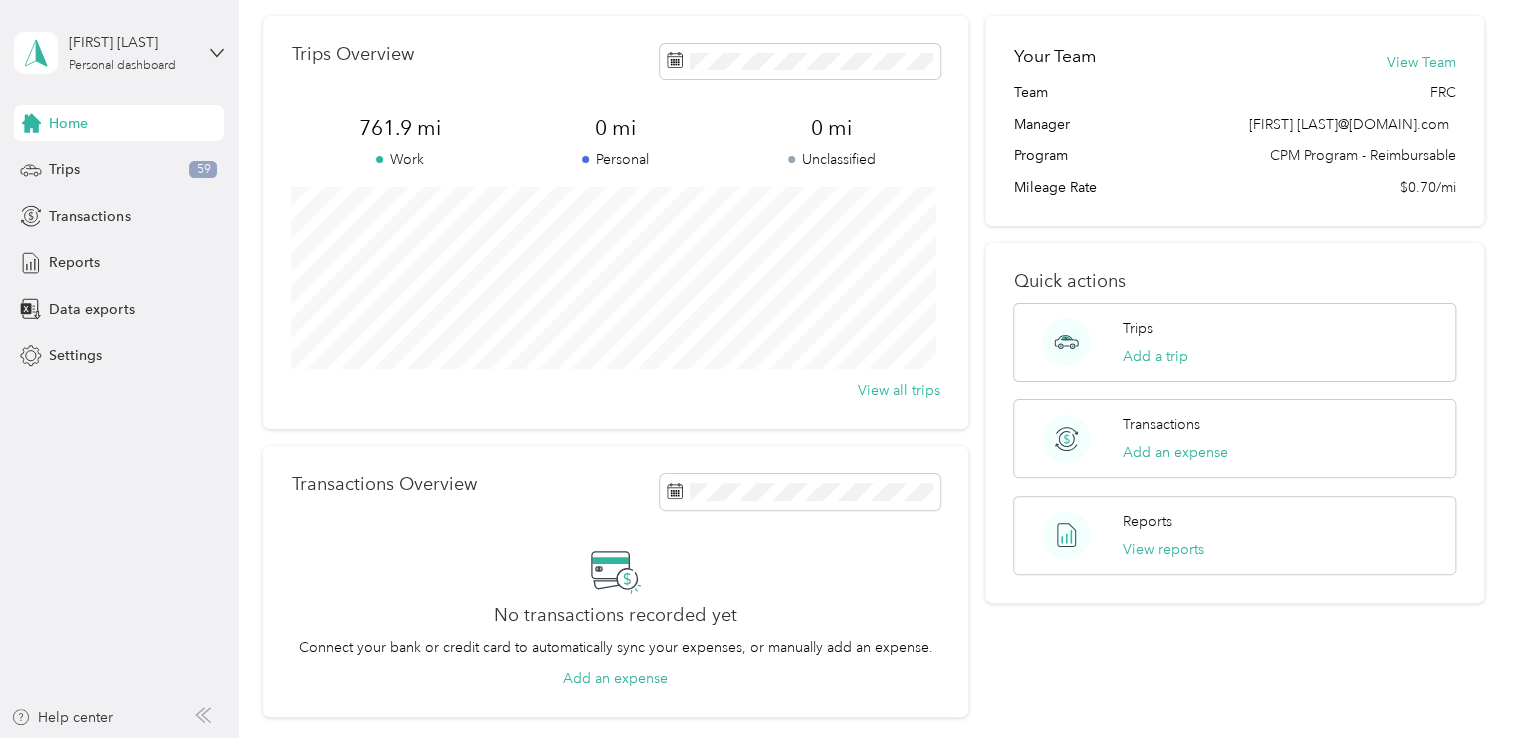 scroll, scrollTop: 200, scrollLeft: 0, axis: vertical 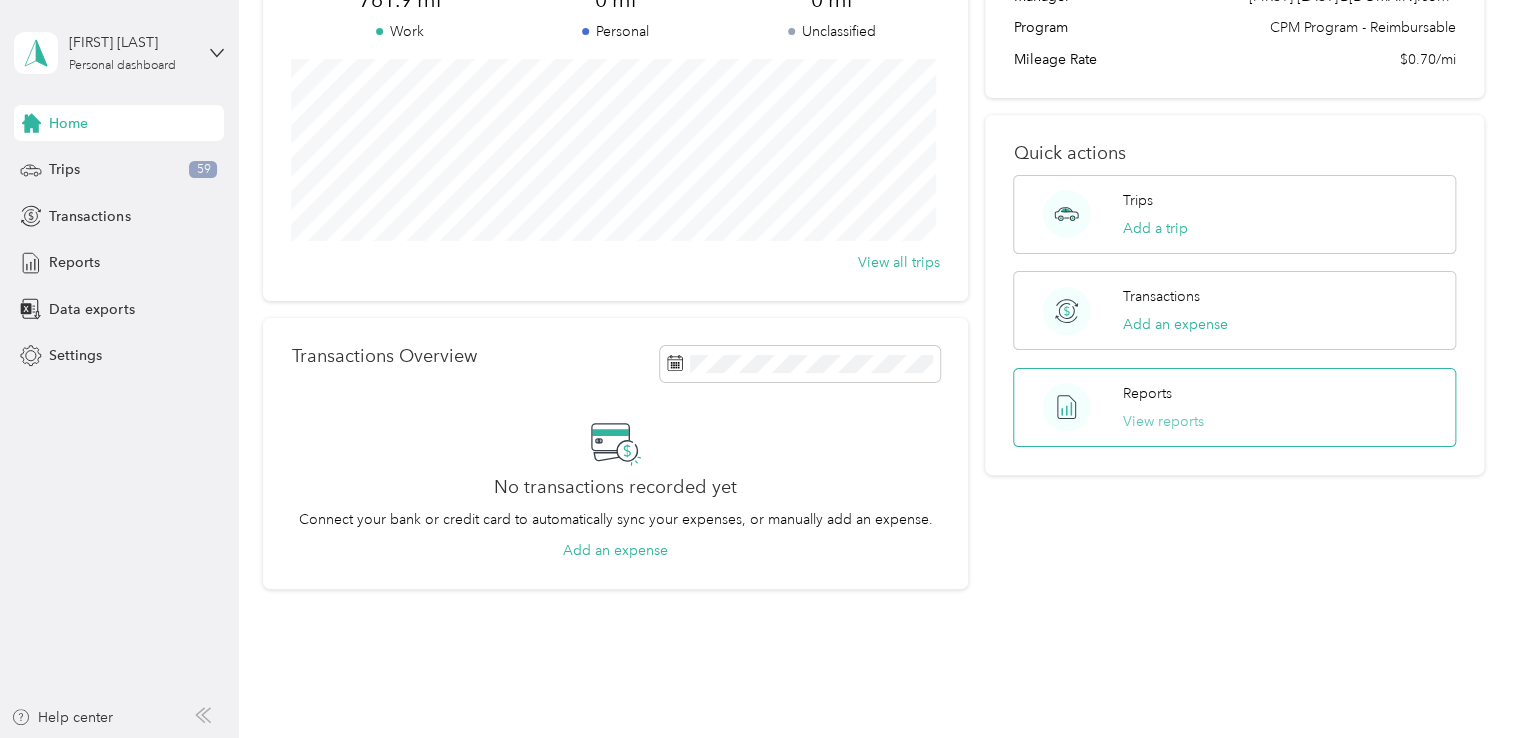 click on "View reports" at bounding box center (1163, 421) 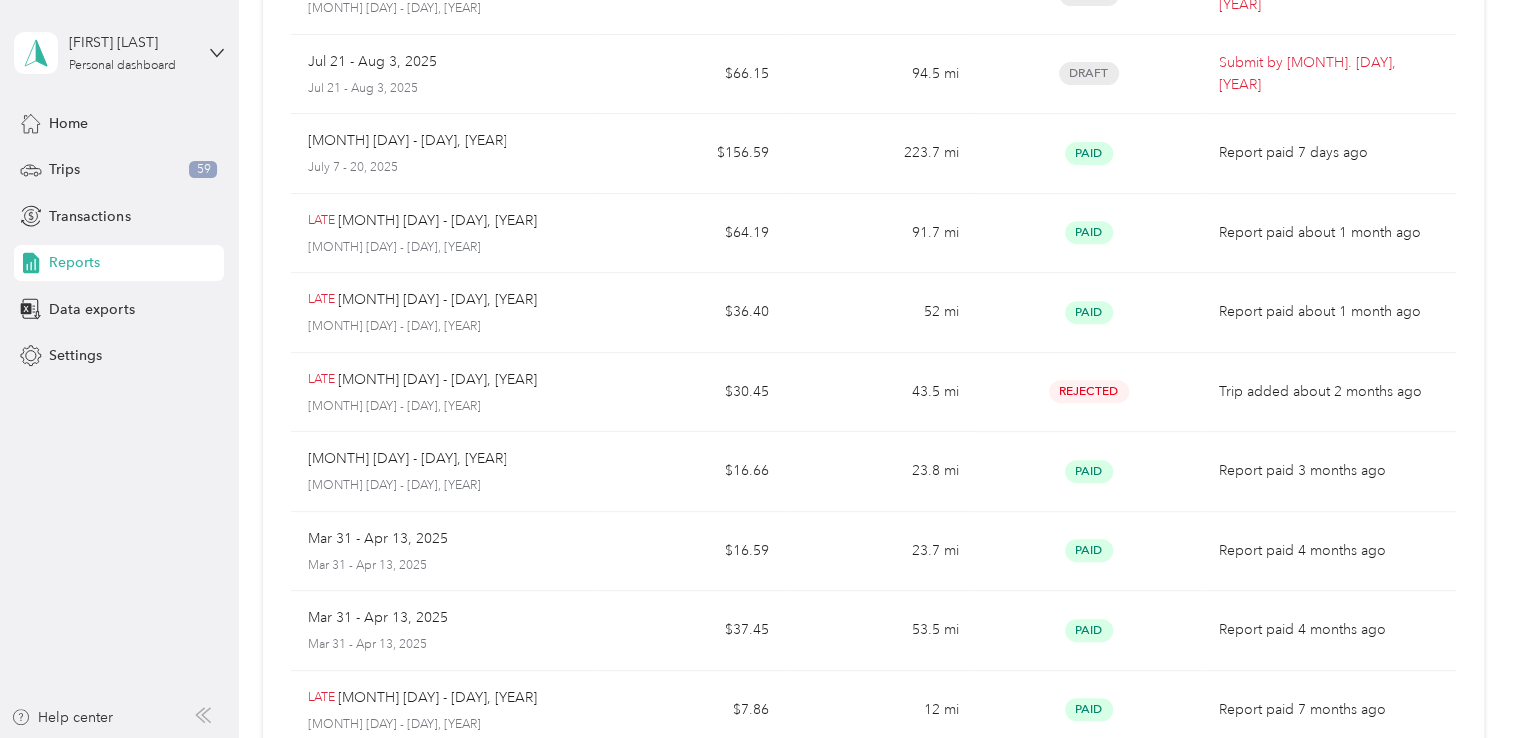 scroll, scrollTop: 0, scrollLeft: 0, axis: both 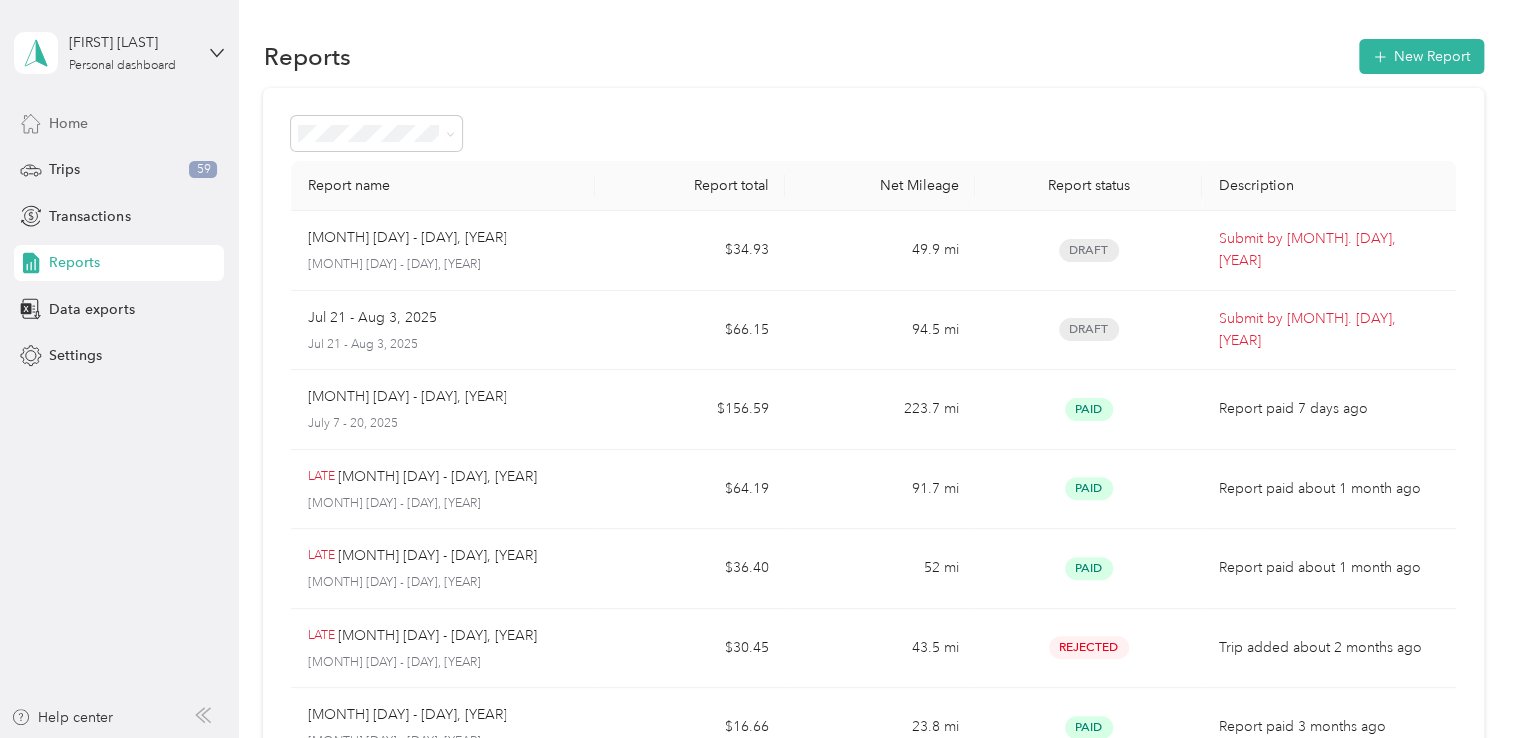 click on "Home" at bounding box center (68, 123) 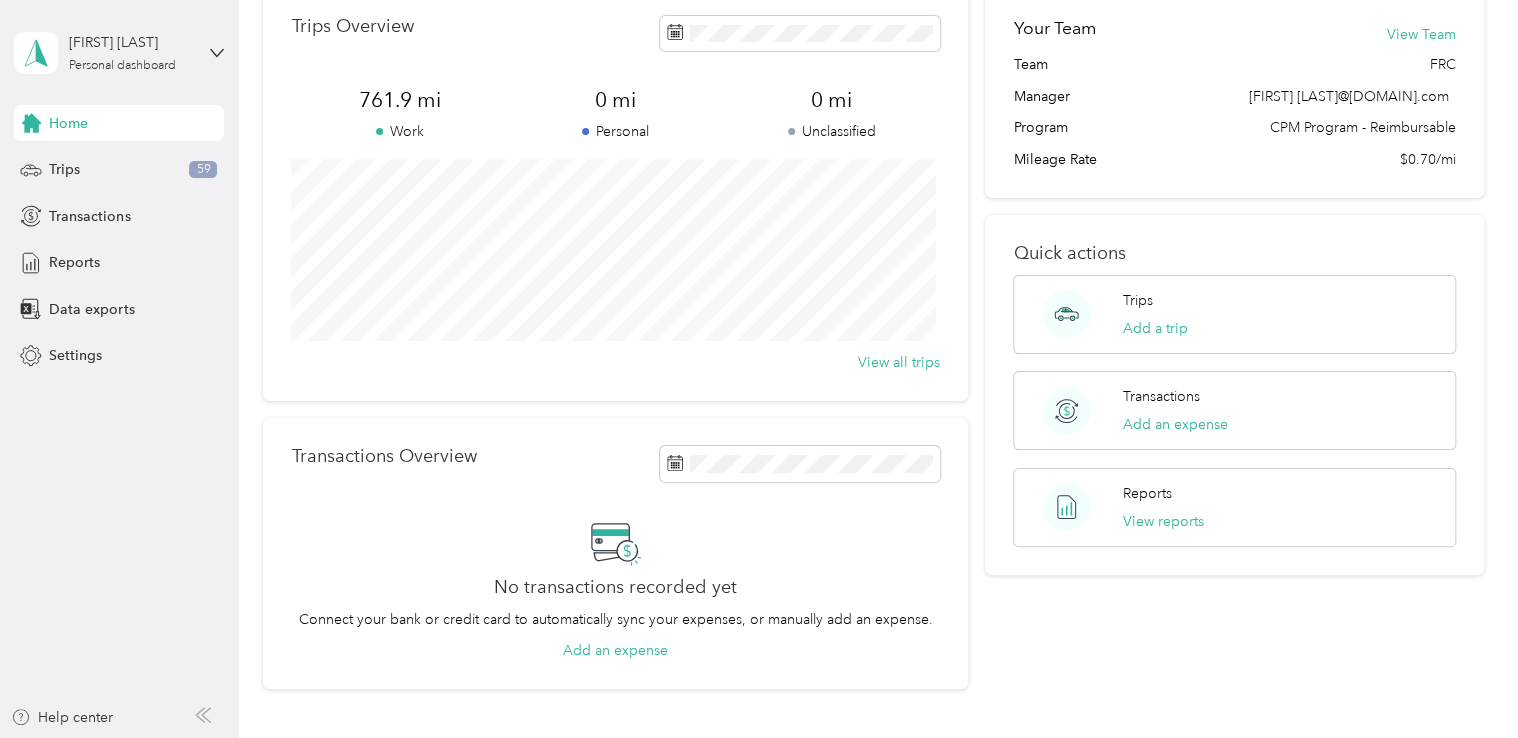 scroll, scrollTop: 200, scrollLeft: 0, axis: vertical 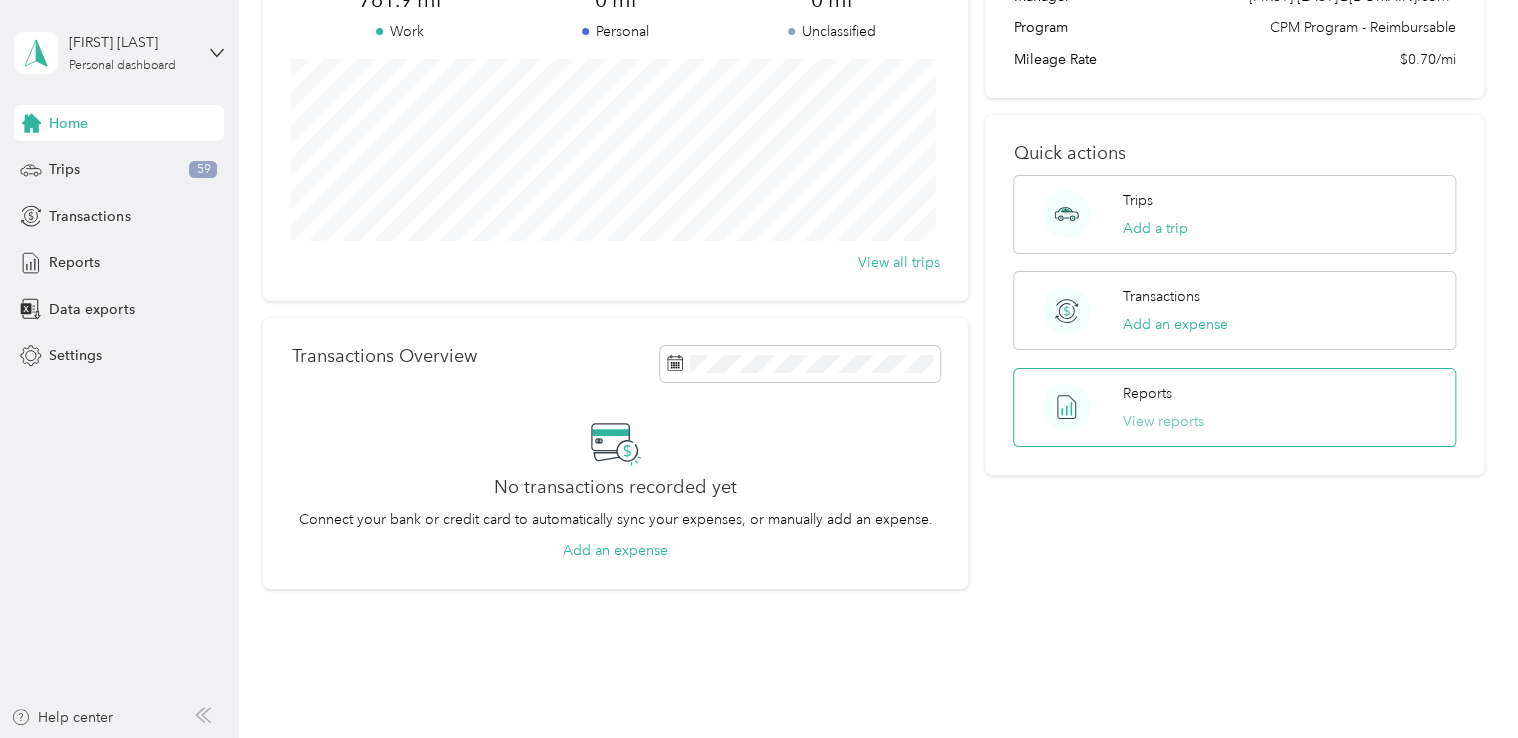 click on "View reports" at bounding box center [1163, 421] 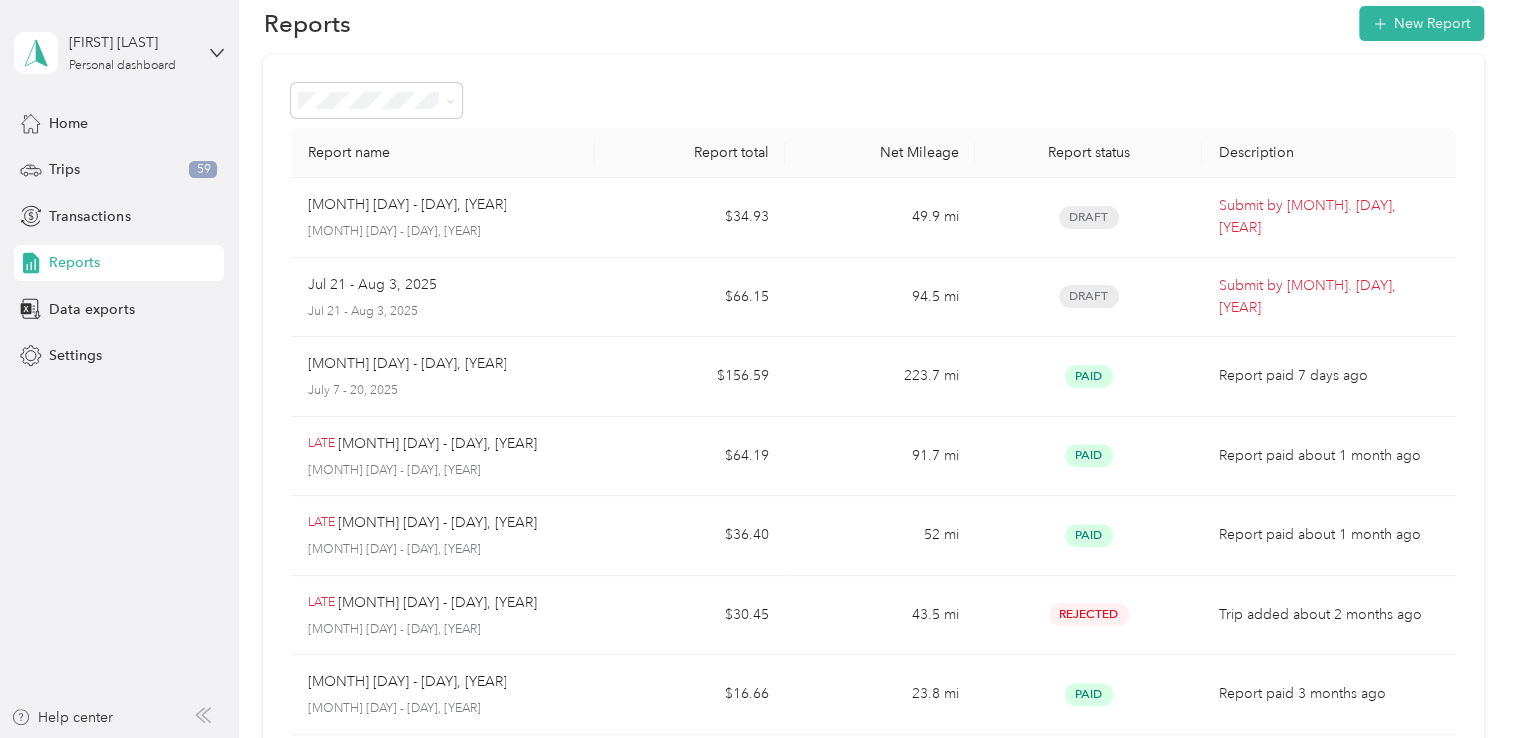 scroll, scrollTop: 0, scrollLeft: 0, axis: both 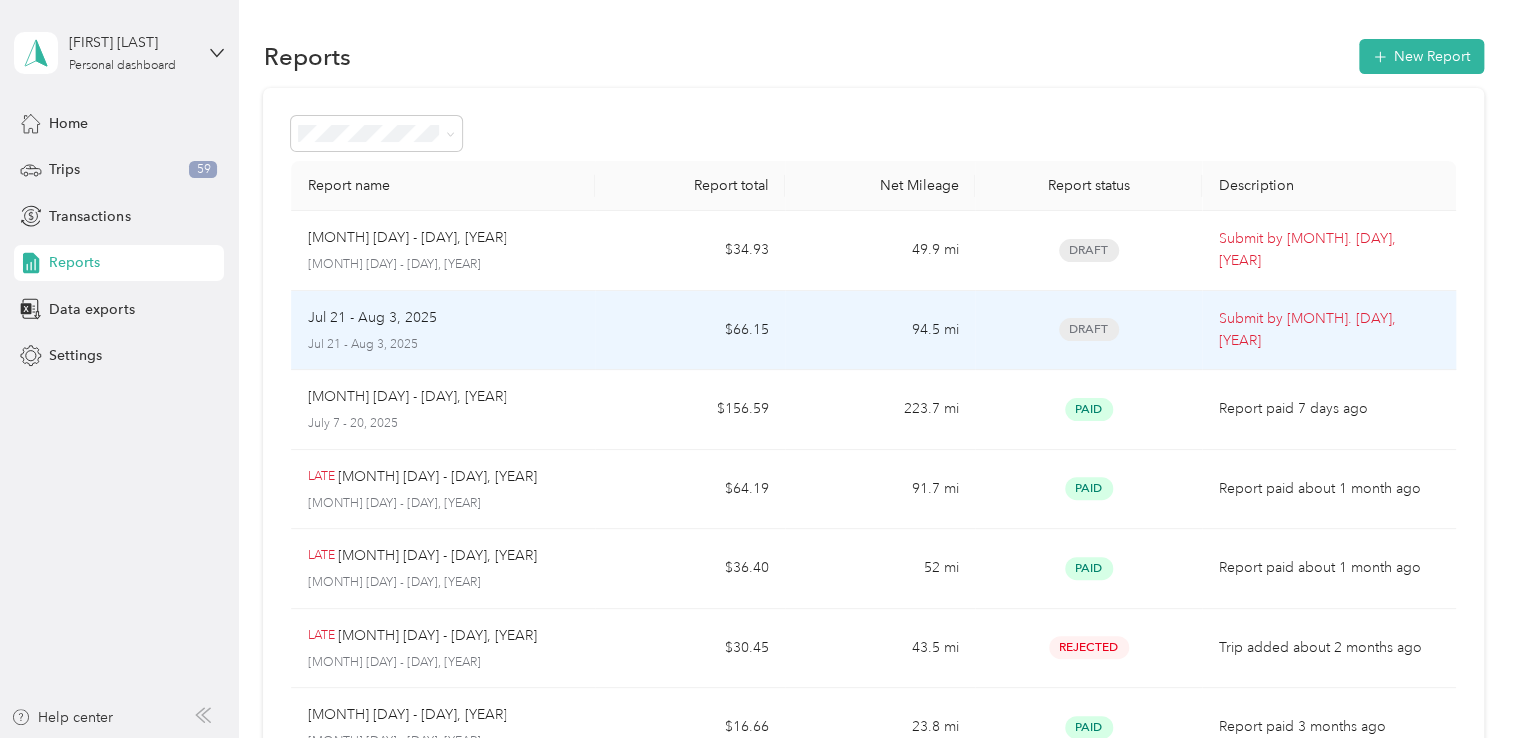 click on "Draft" at bounding box center (1089, 329) 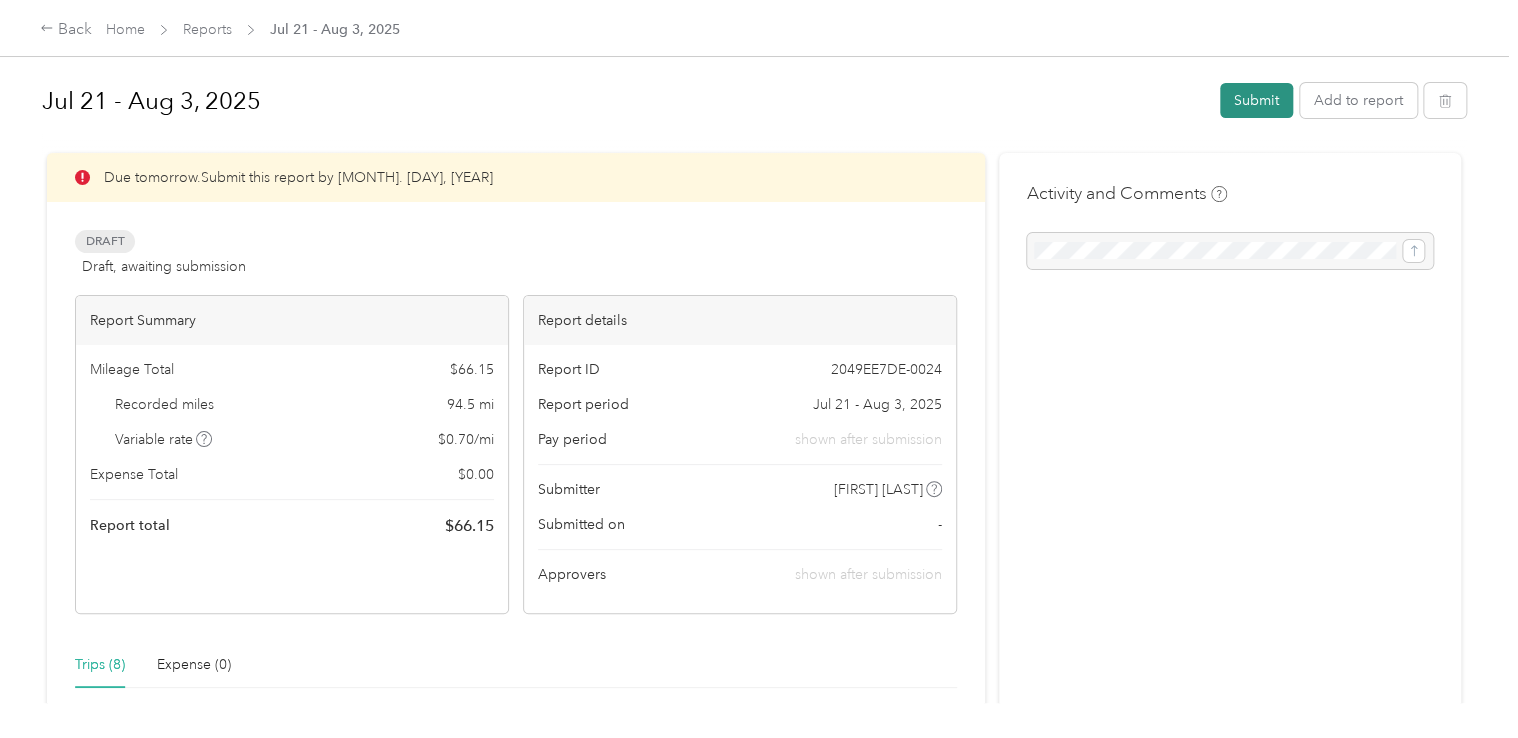 click on "Submit" at bounding box center [1256, 100] 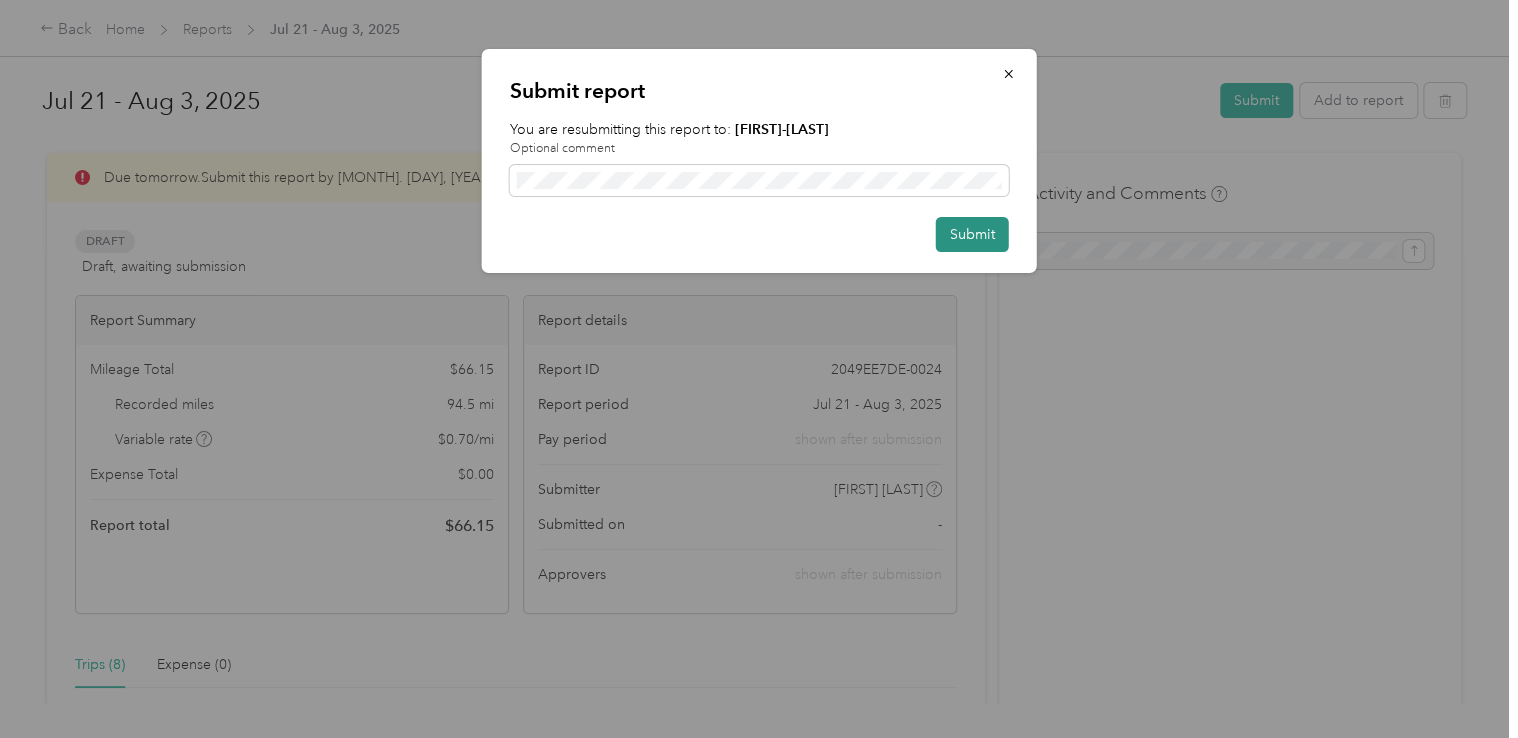 click on "Submit" at bounding box center [972, 234] 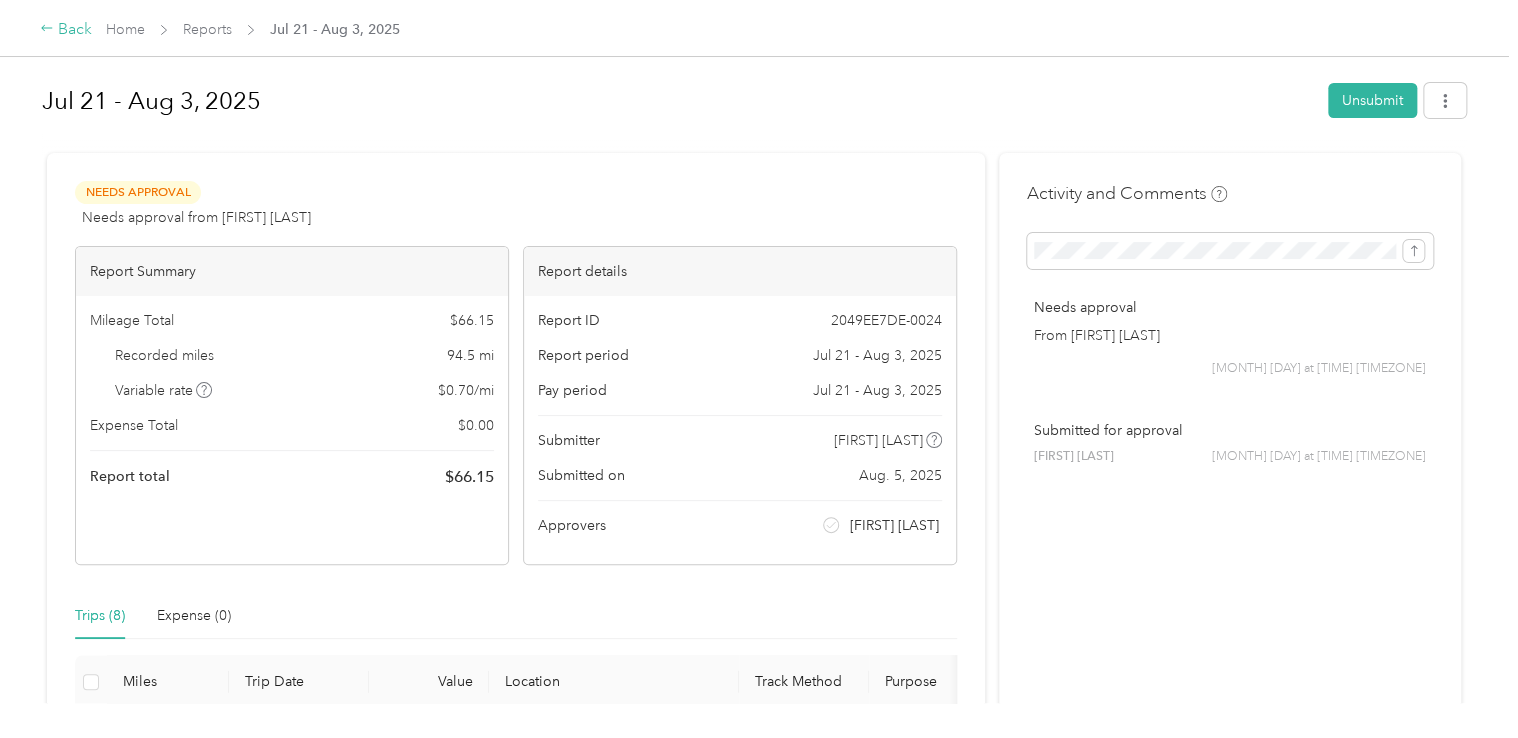 click on "Back" at bounding box center (66, 30) 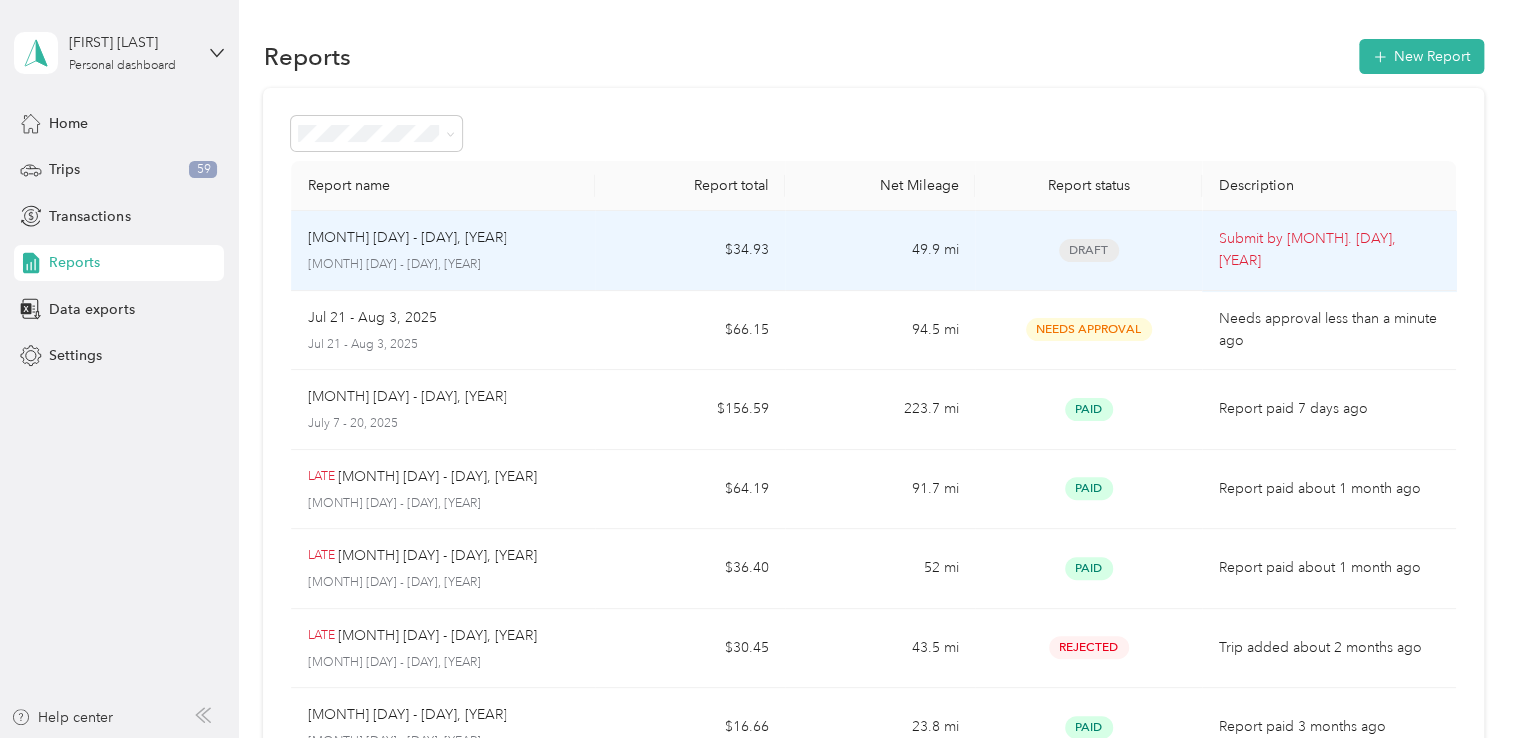 click on "Draft" at bounding box center [1089, 251] 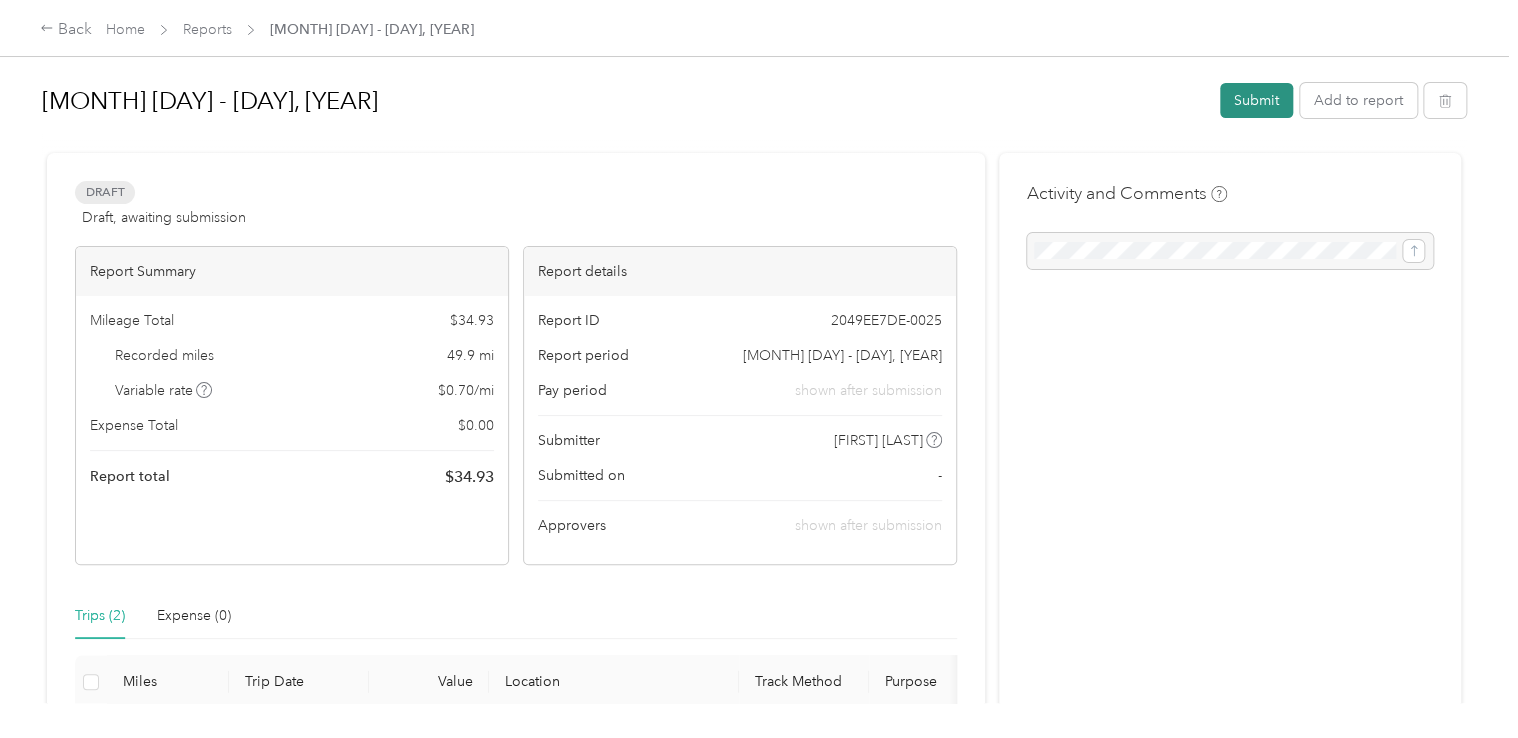 click on "Submit" at bounding box center [1256, 100] 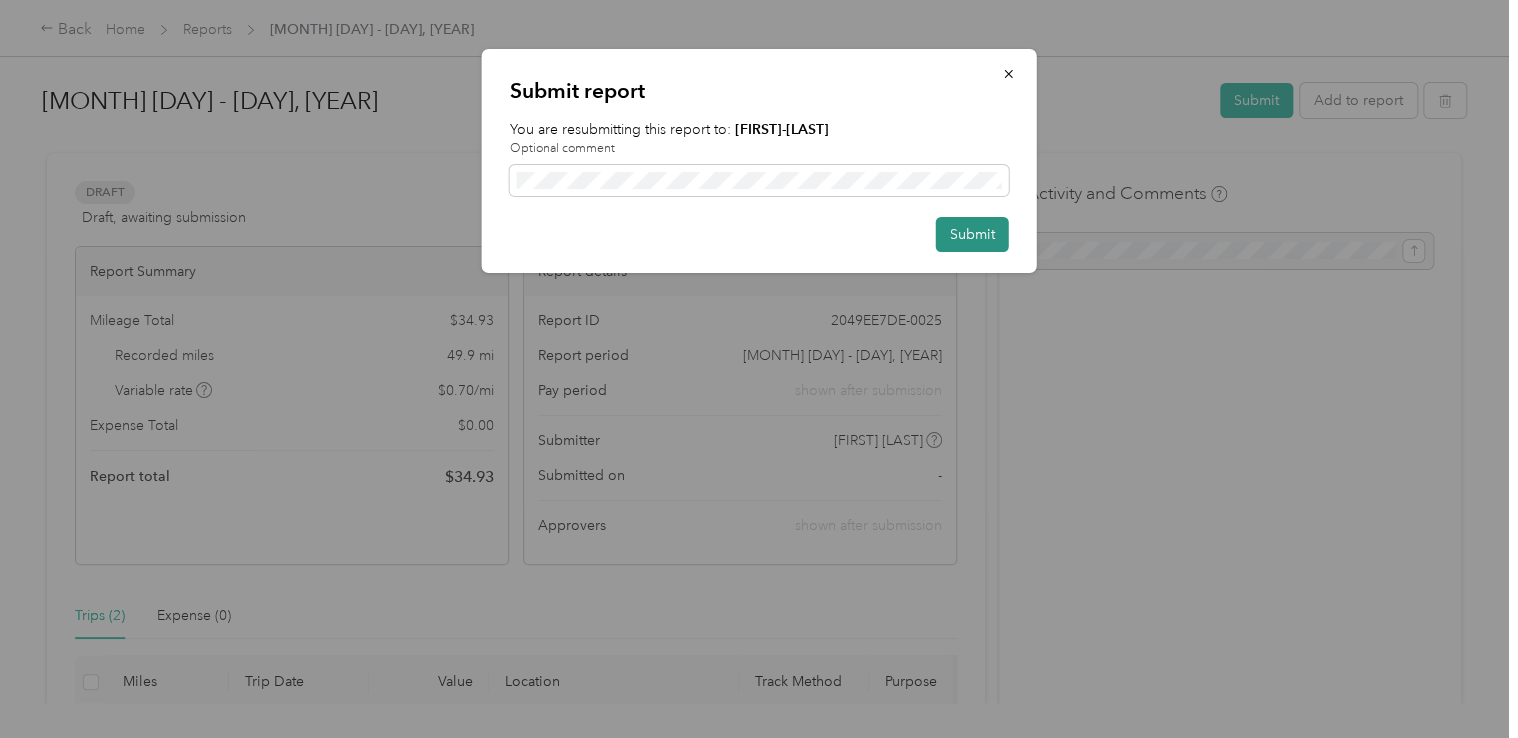 click on "Submit" at bounding box center (972, 234) 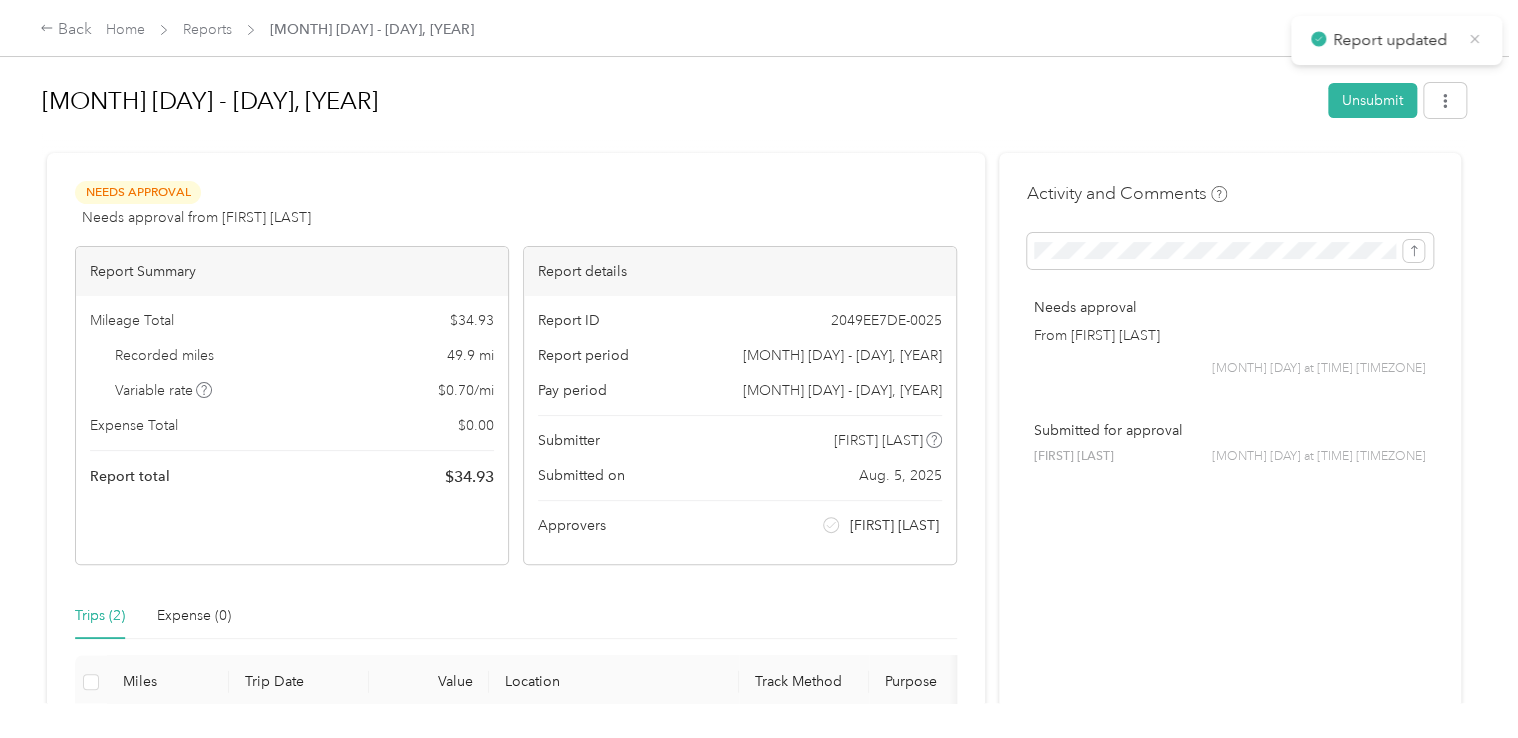 click 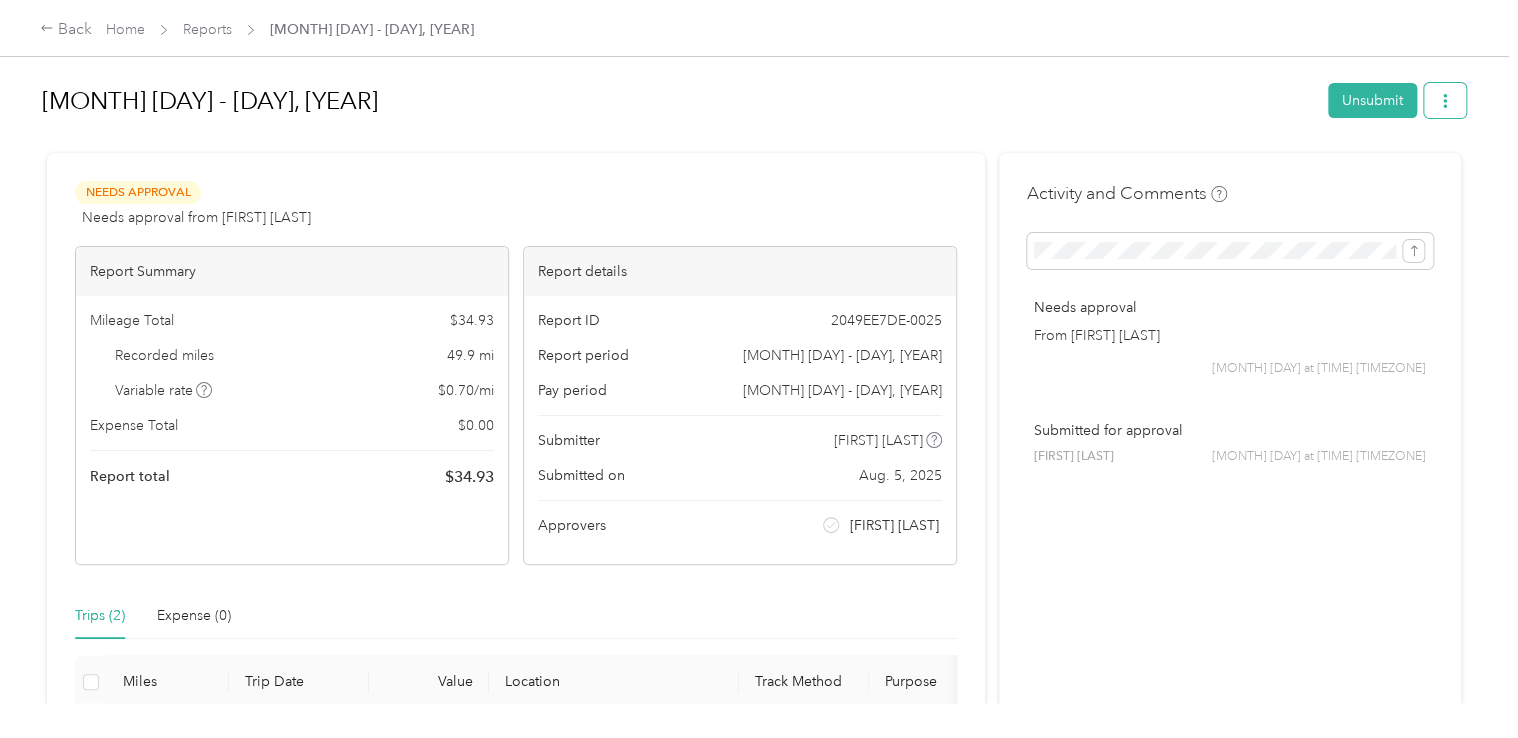 click 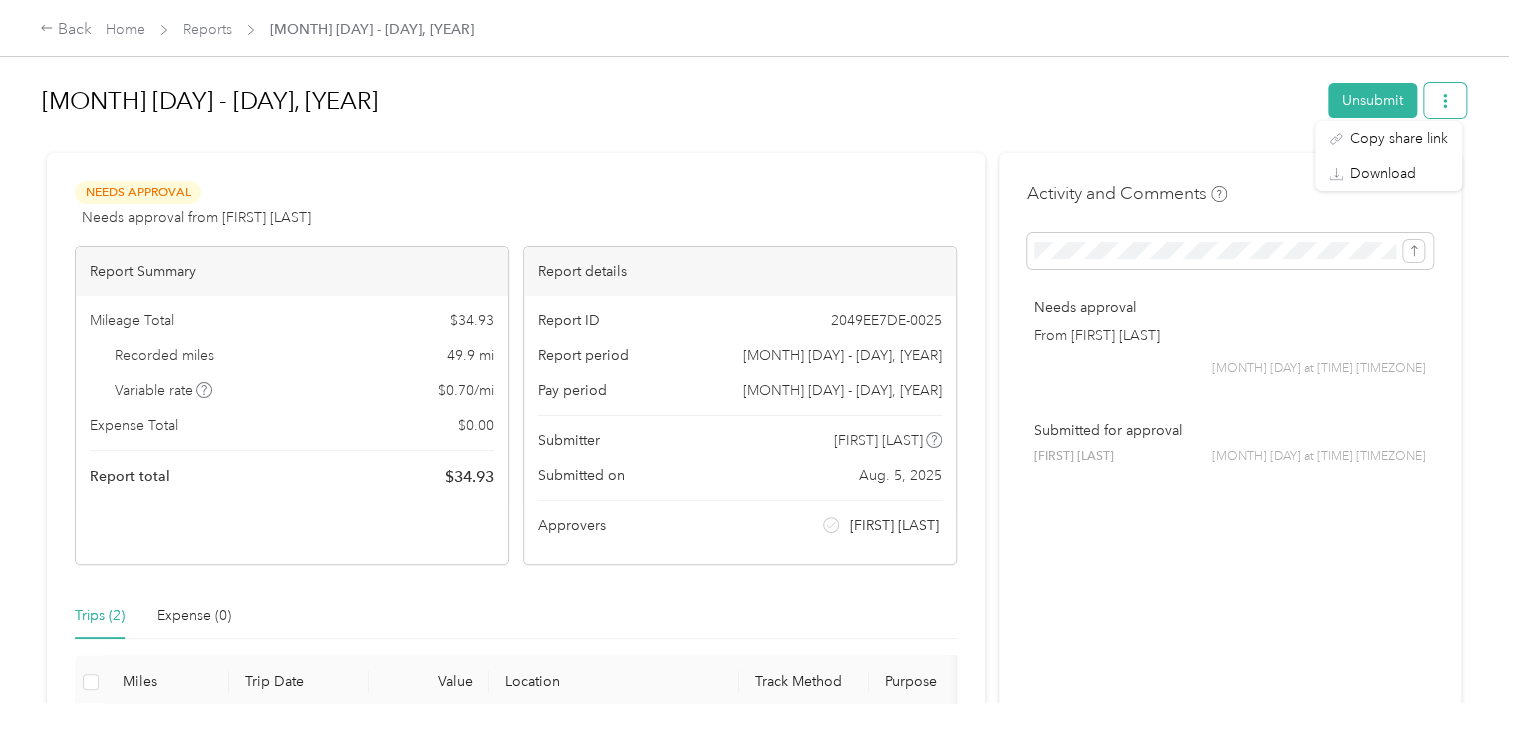 click 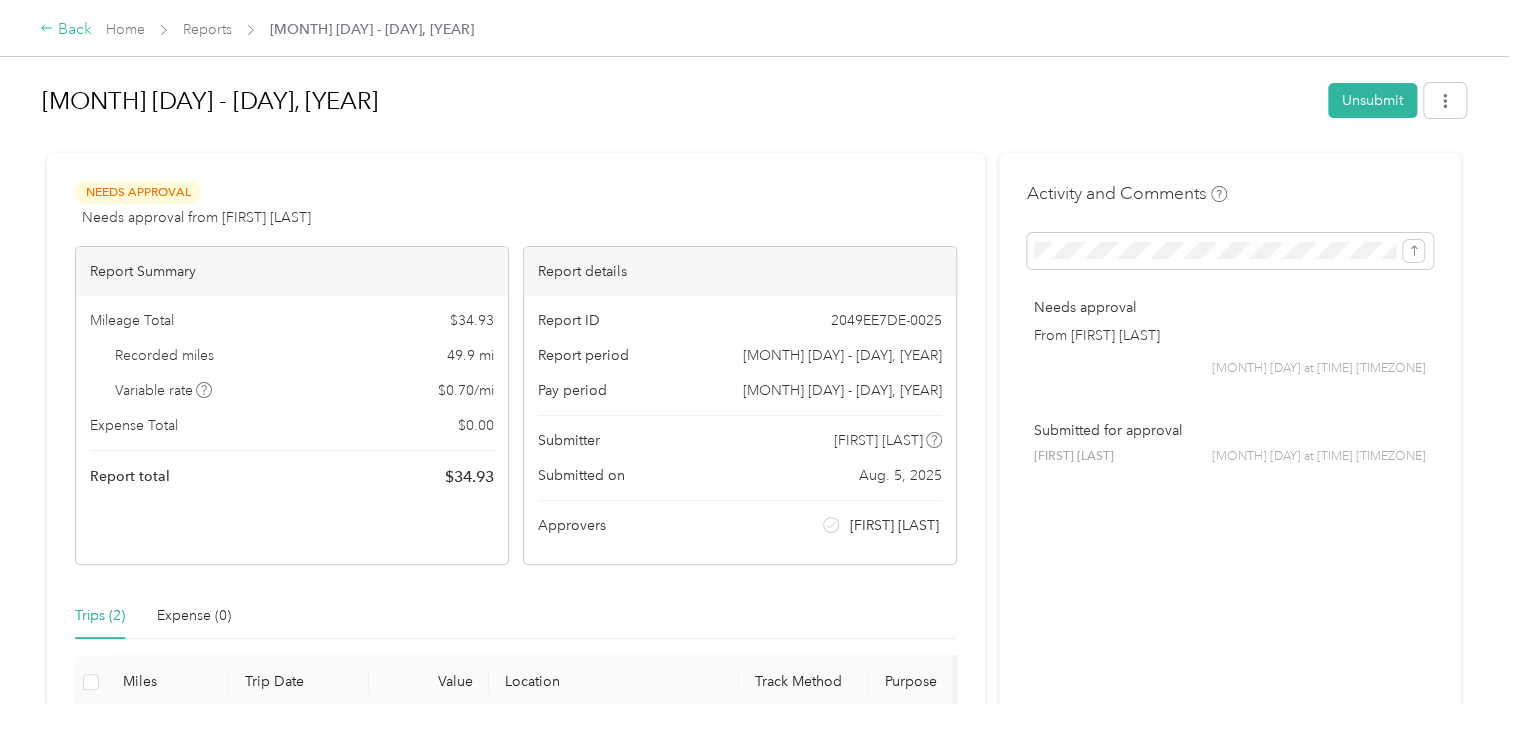 click on "Back" at bounding box center (66, 30) 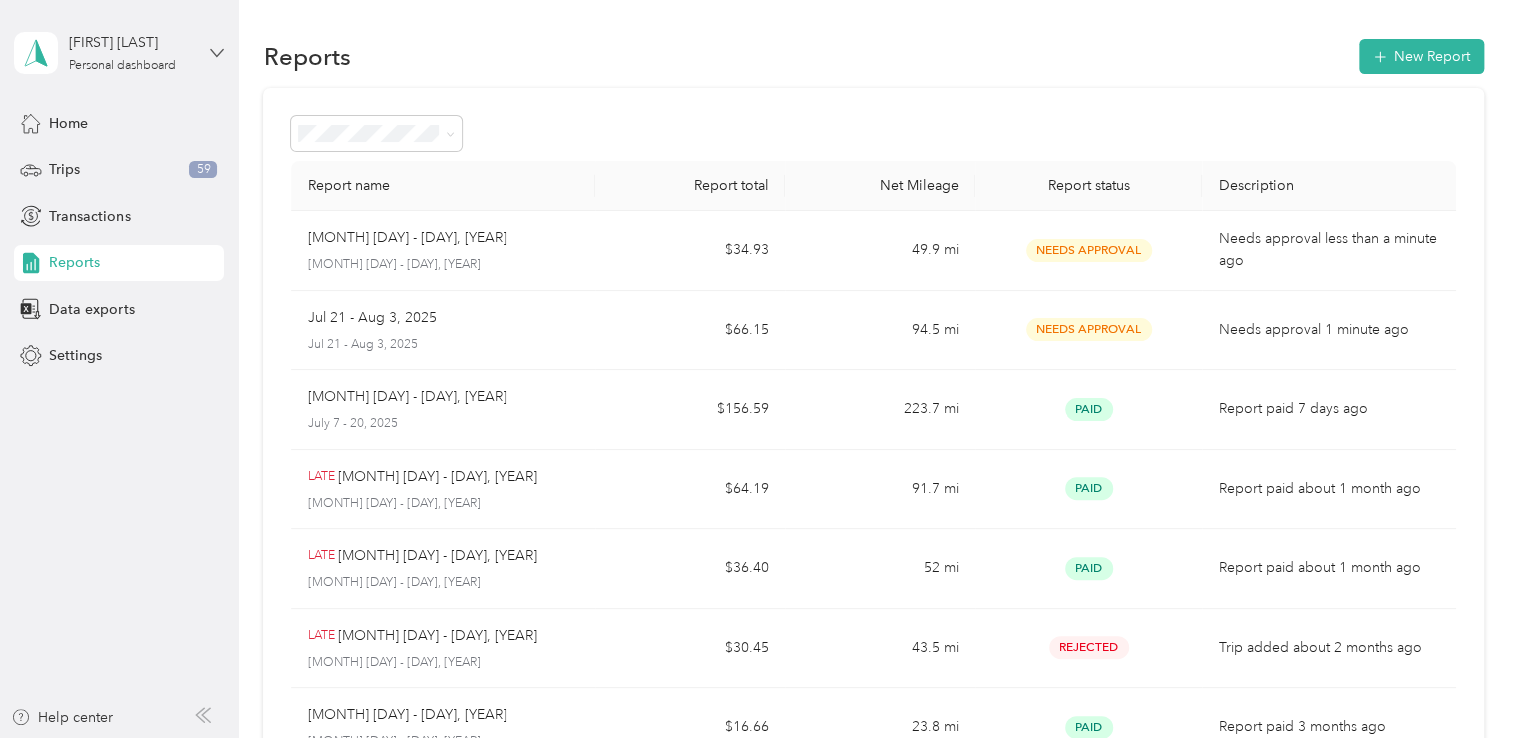 click 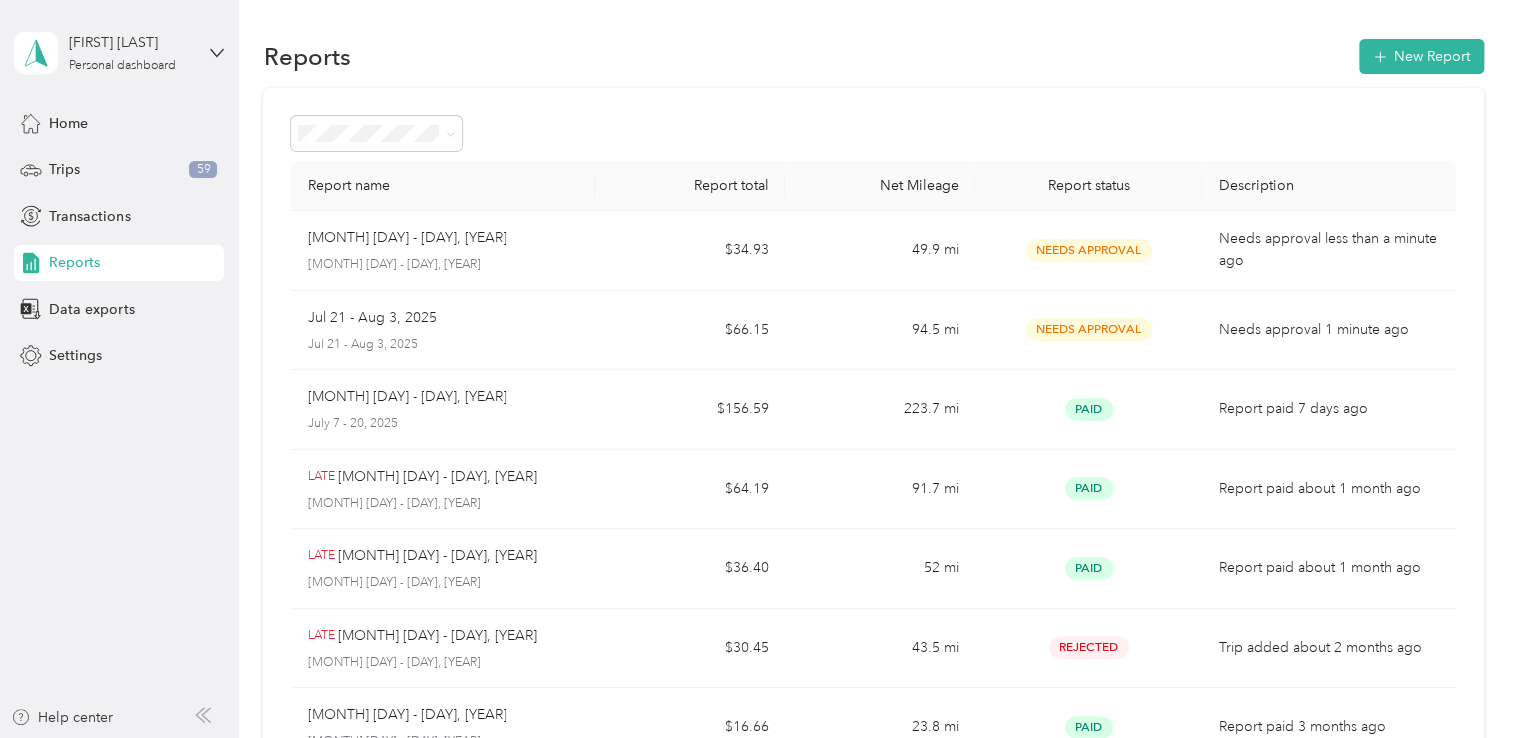 click on "Log out" at bounding box center [186, 161] 